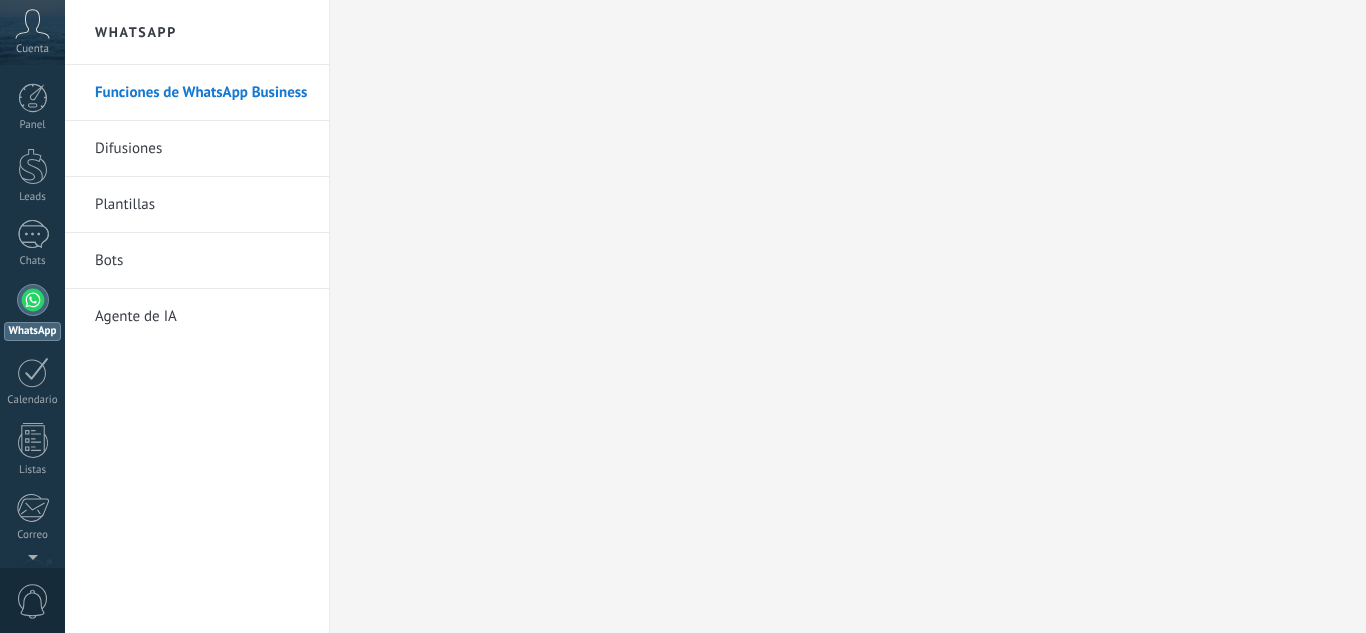 scroll, scrollTop: 0, scrollLeft: 0, axis: both 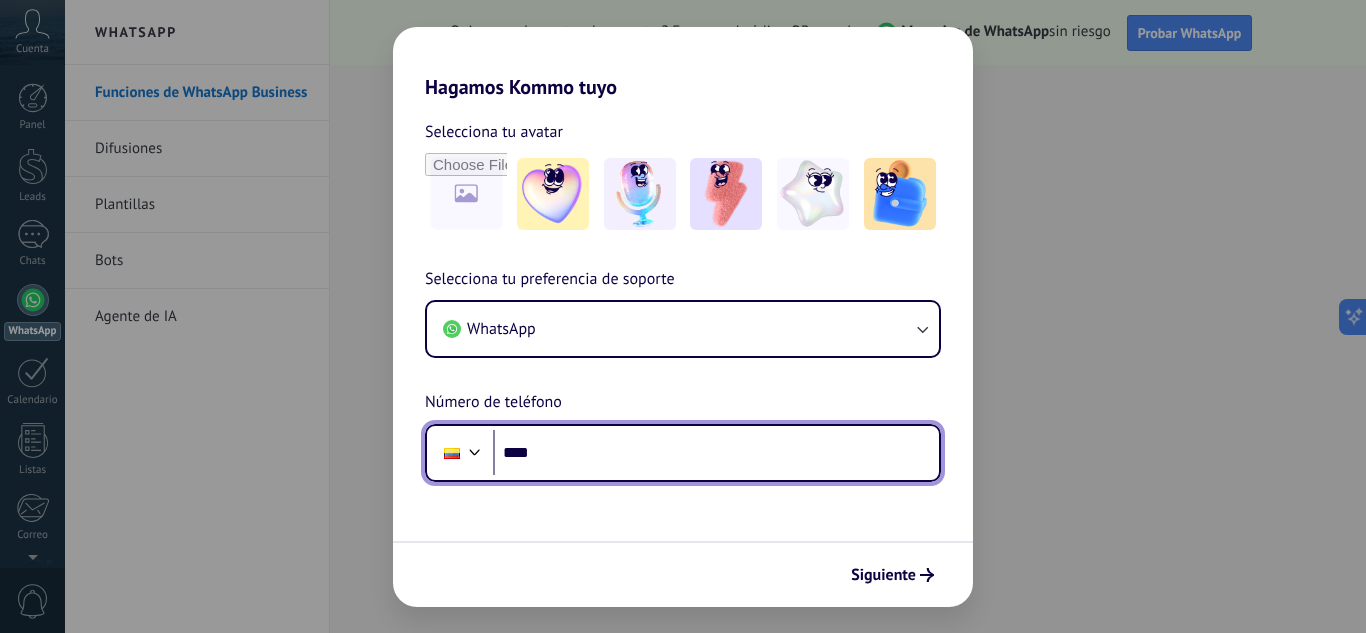 click on "****" at bounding box center (716, 453) 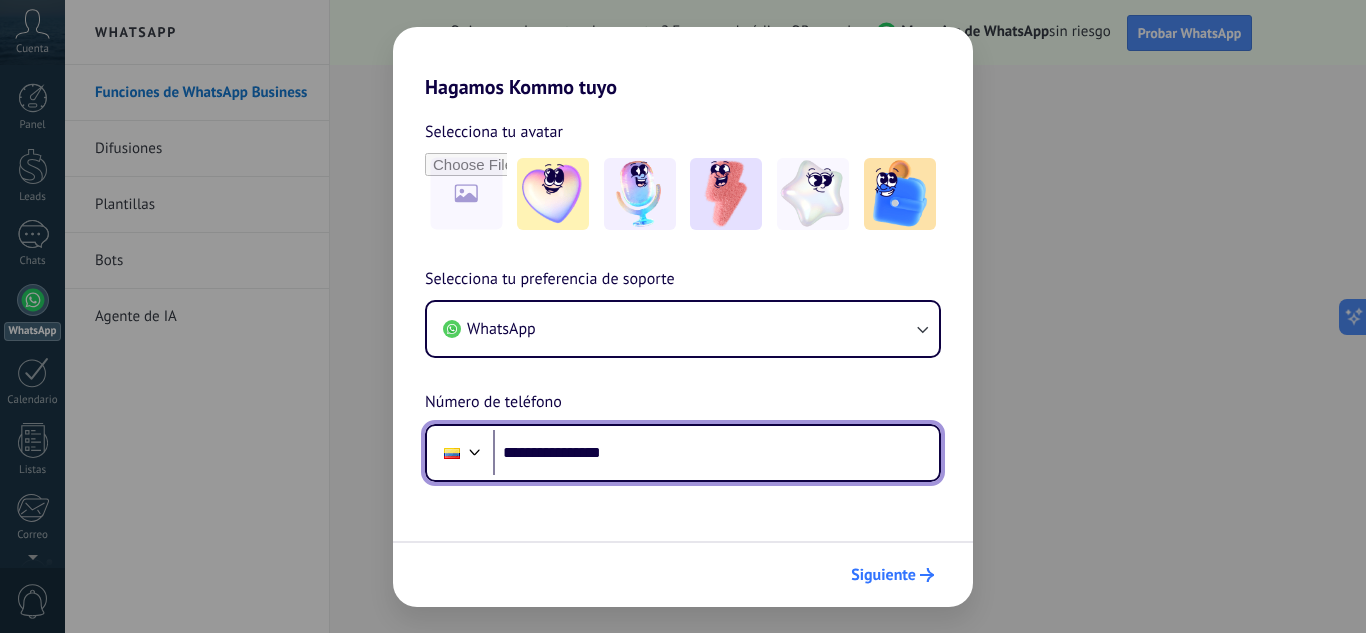 type on "**********" 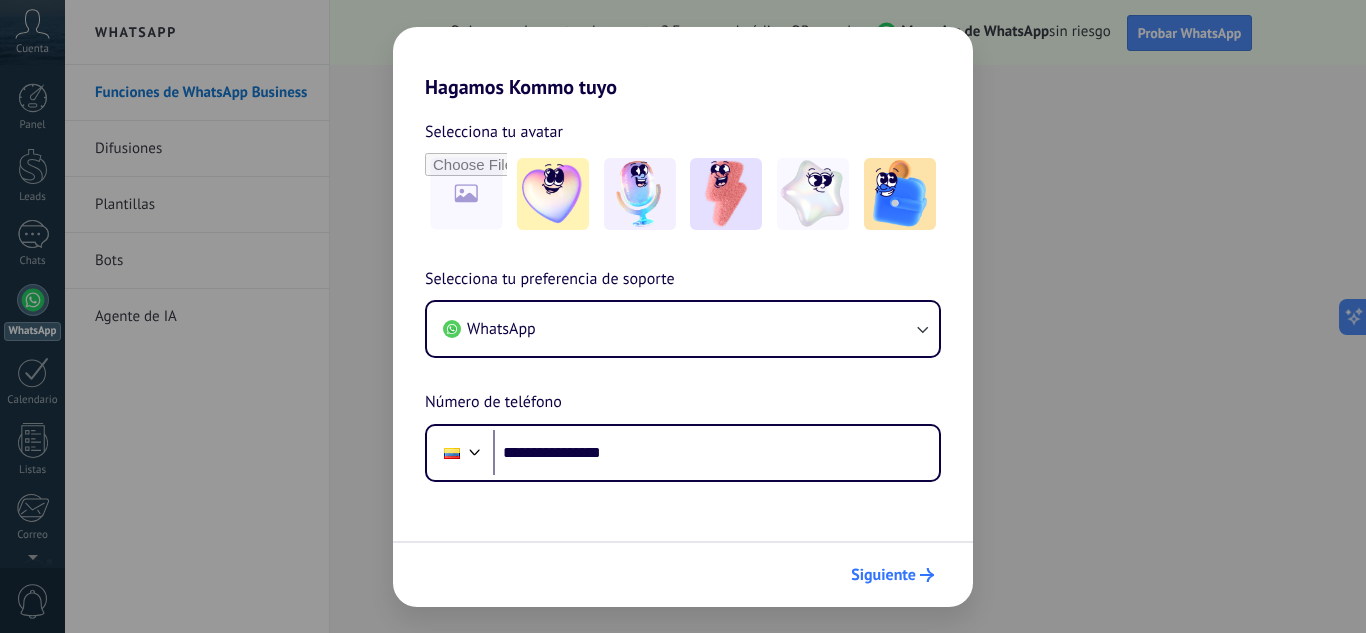 click on "Siguiente" at bounding box center (883, 575) 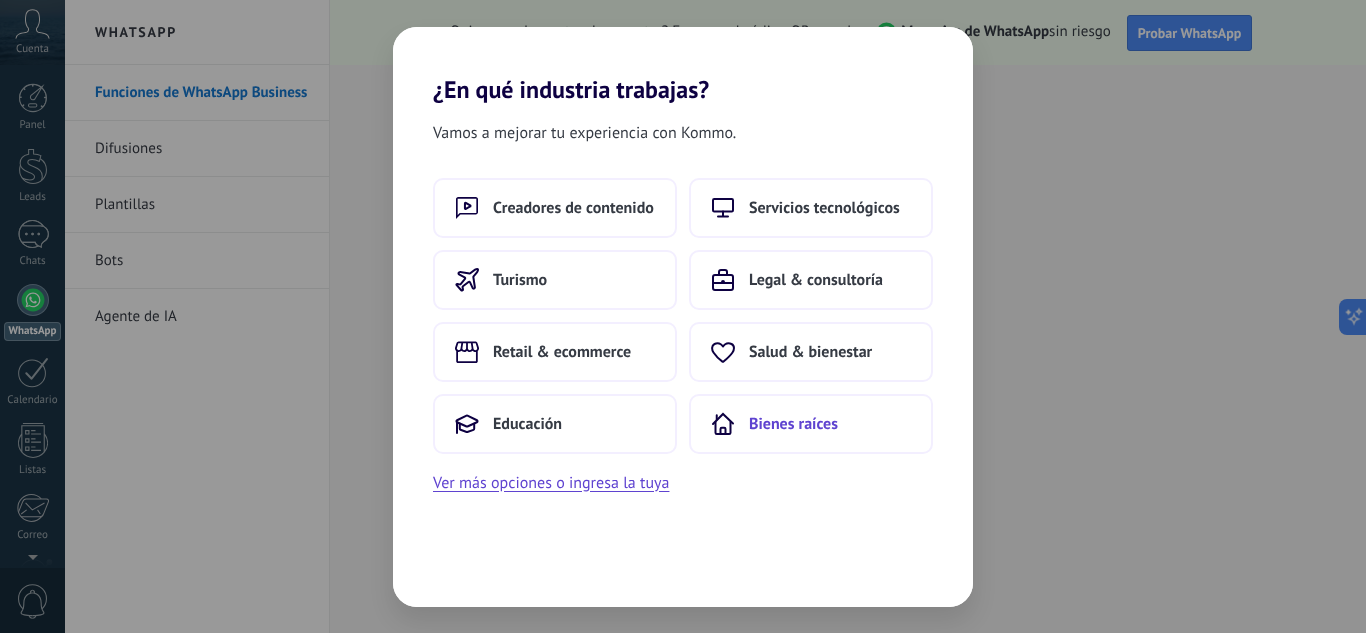 click on "Bienes raíces" at bounding box center (811, 424) 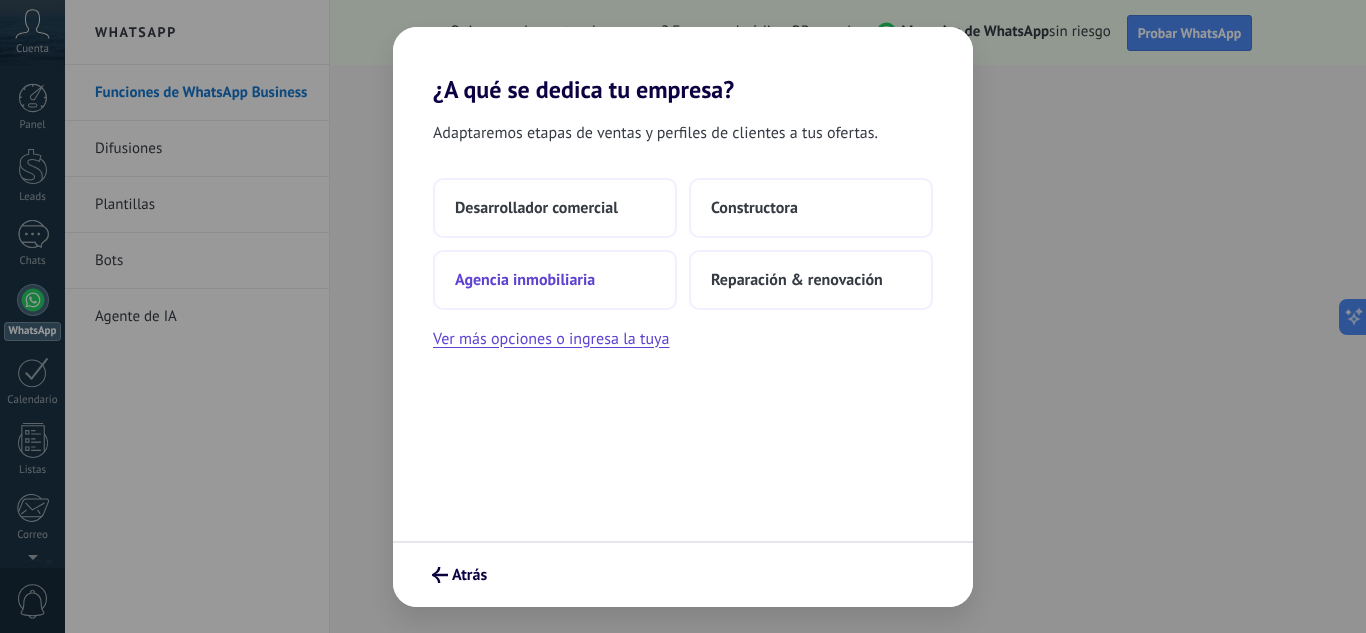 click on "Agencia inmobiliaria" at bounding box center (555, 280) 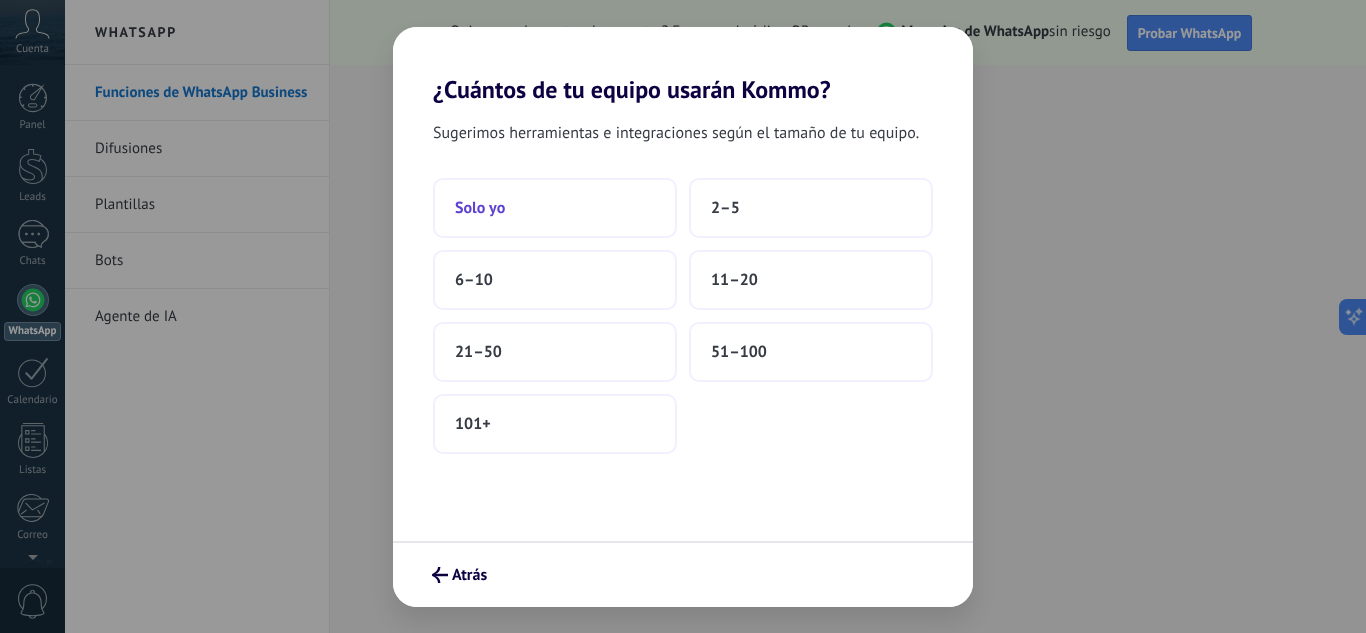click on "Solo yo" at bounding box center [555, 208] 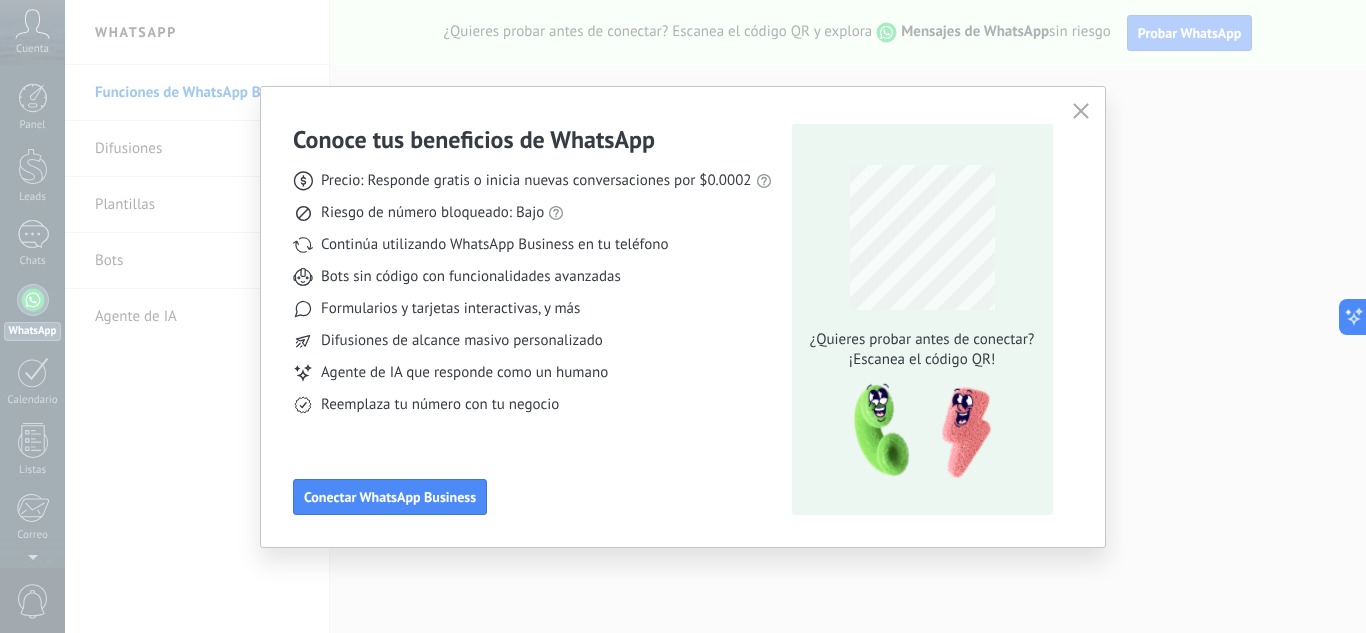 click 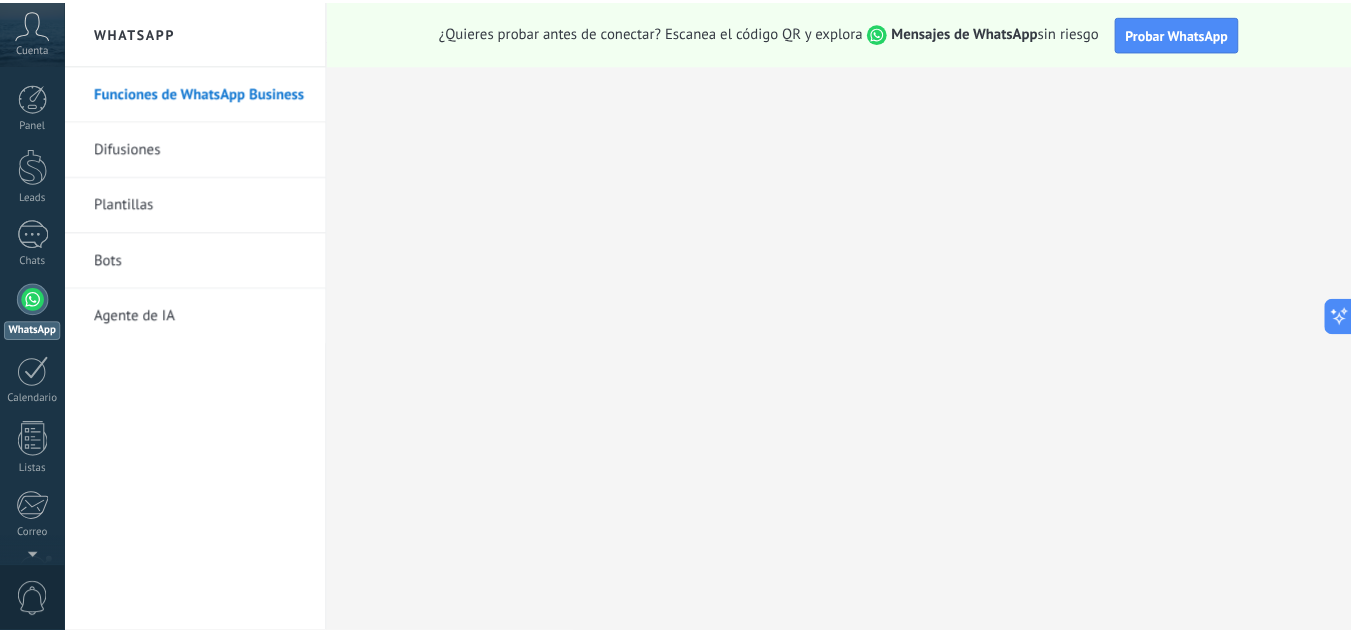 scroll, scrollTop: 199, scrollLeft: 0, axis: vertical 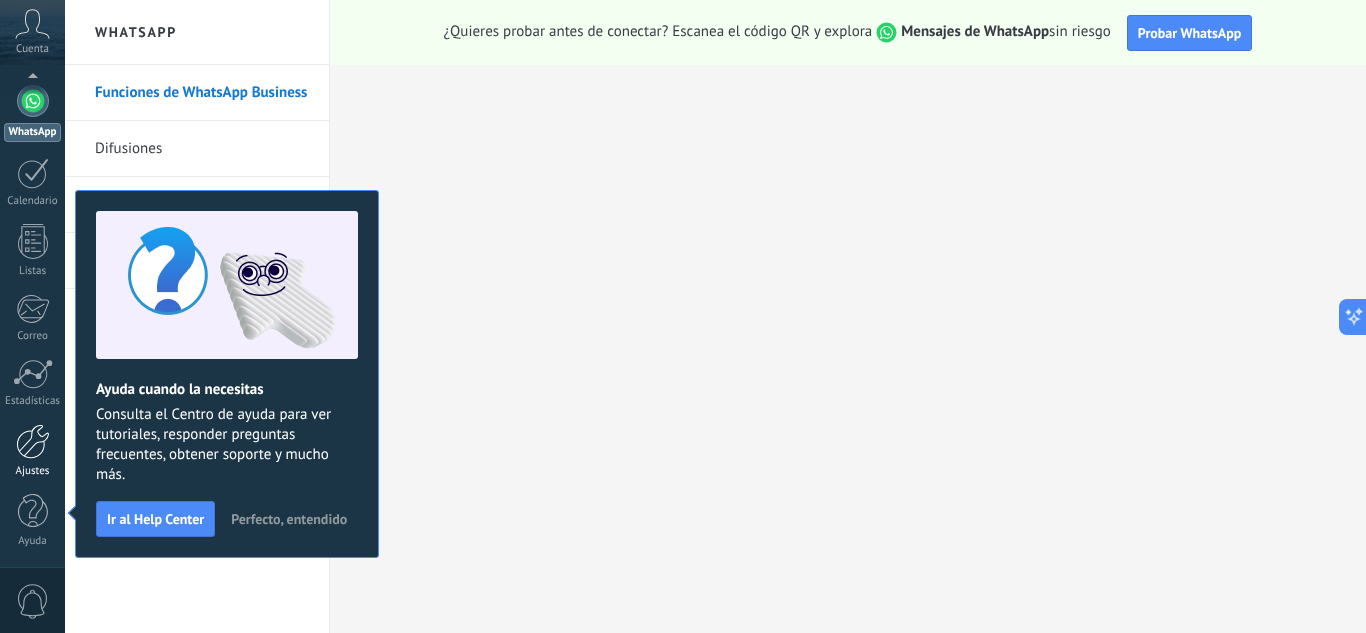 click on "Ajustes" at bounding box center (32, 451) 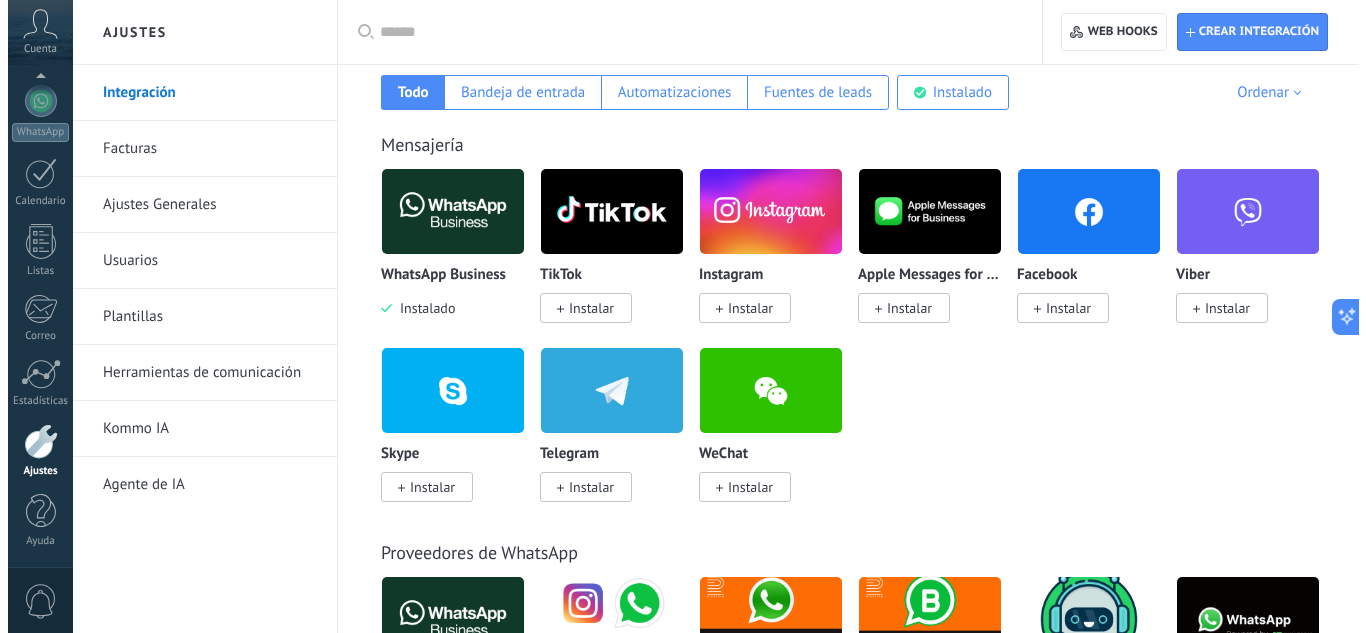 scroll, scrollTop: 343, scrollLeft: 0, axis: vertical 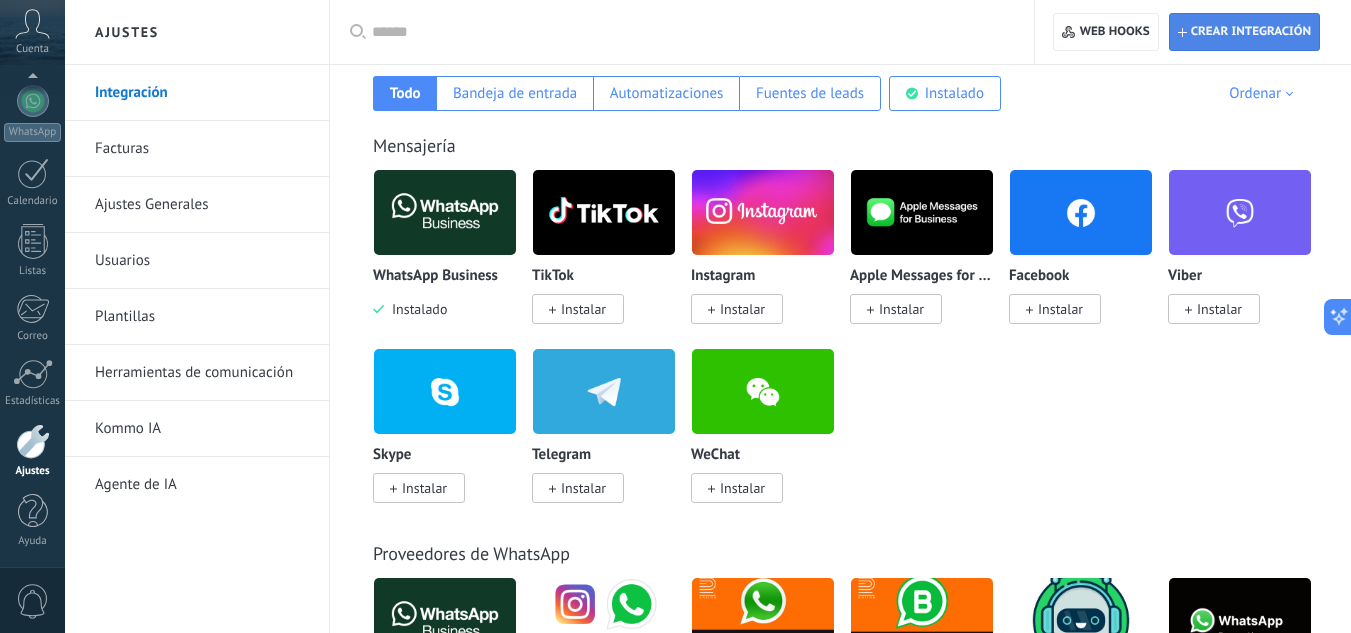 click on "Crear integración" at bounding box center (1251, 32) 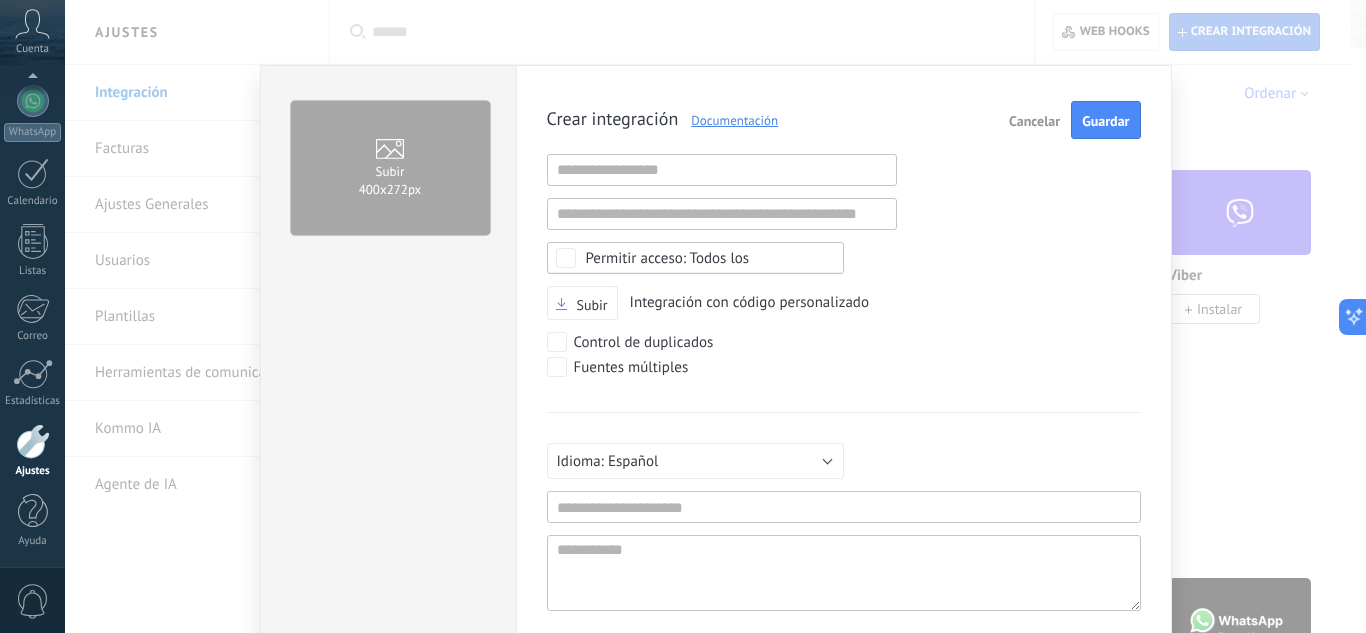 scroll, scrollTop: 19, scrollLeft: 0, axis: vertical 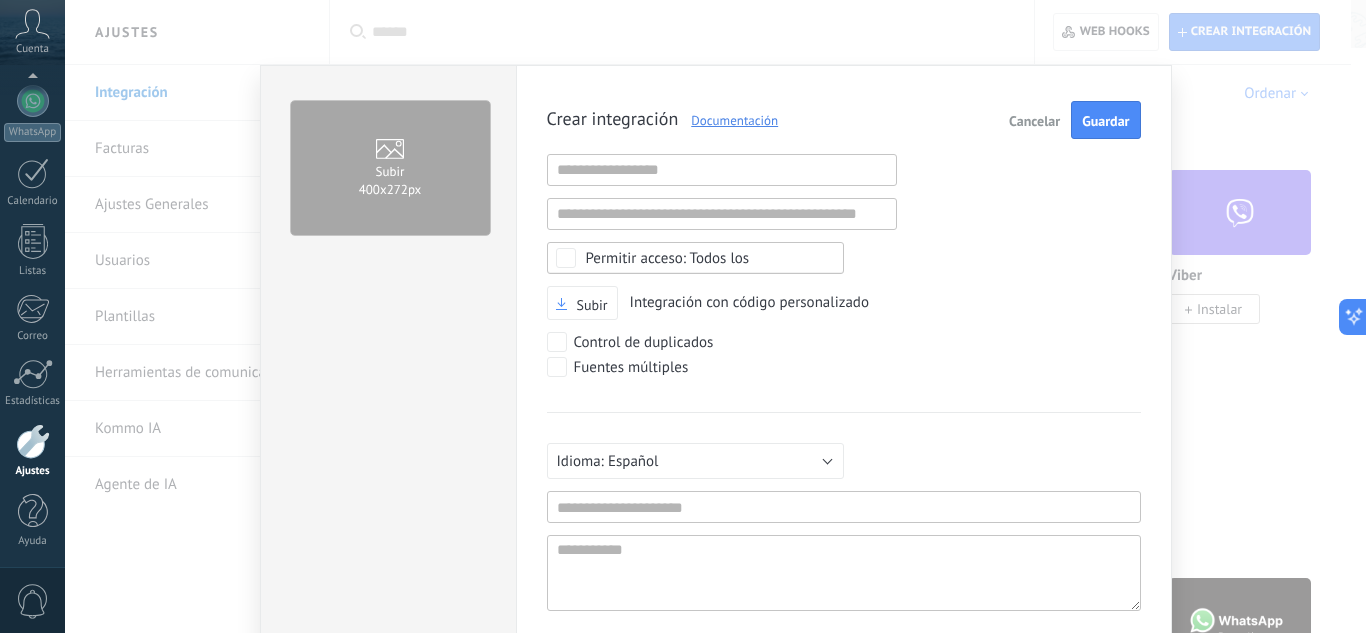 click on "Cancelar" at bounding box center (1034, 120) 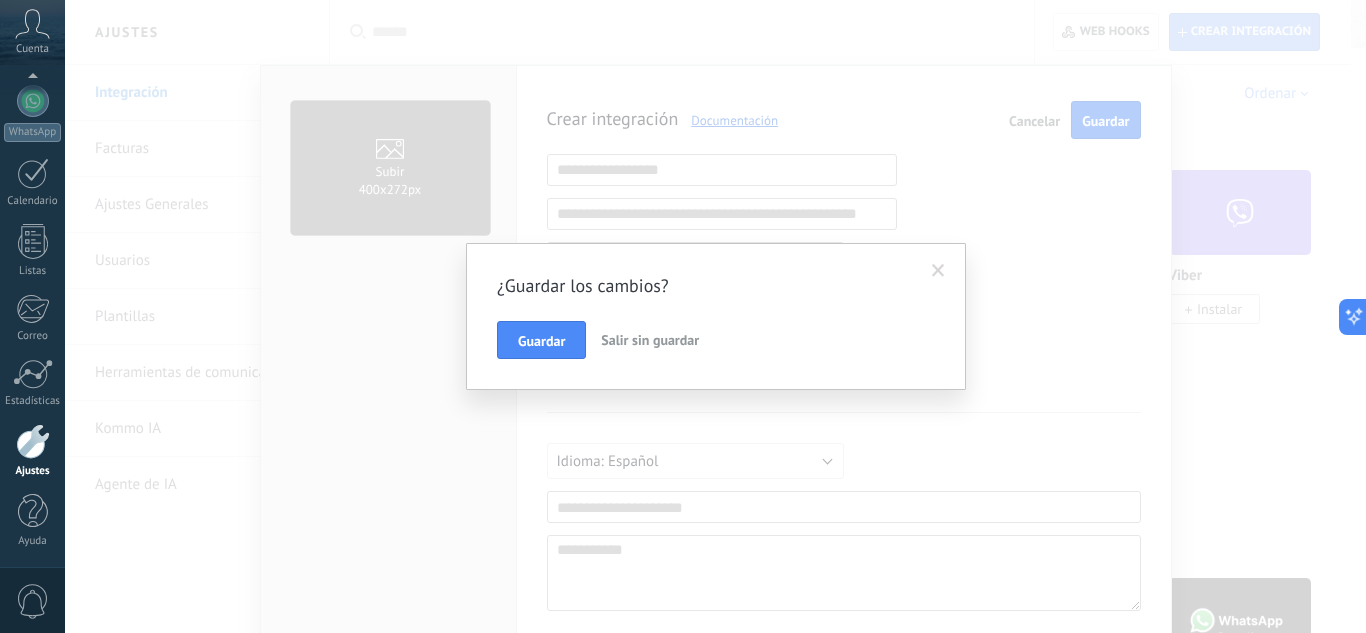 click at bounding box center [938, 271] 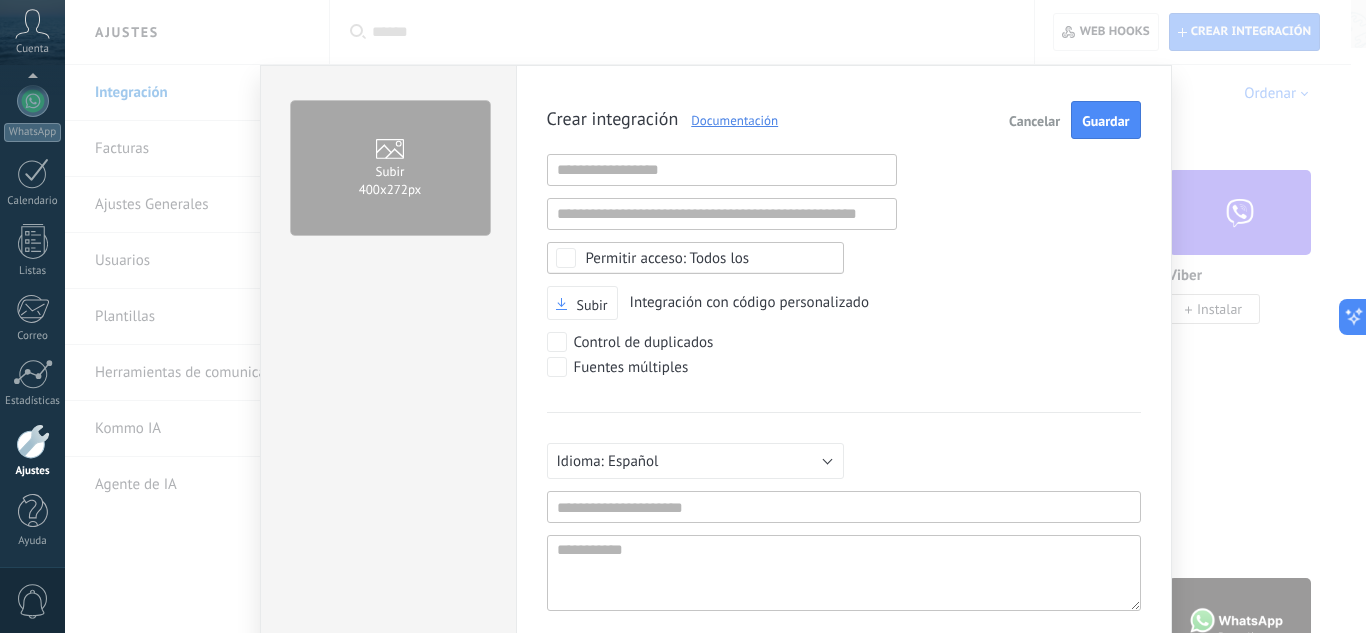 click on "Cancelar" at bounding box center (1034, 121) 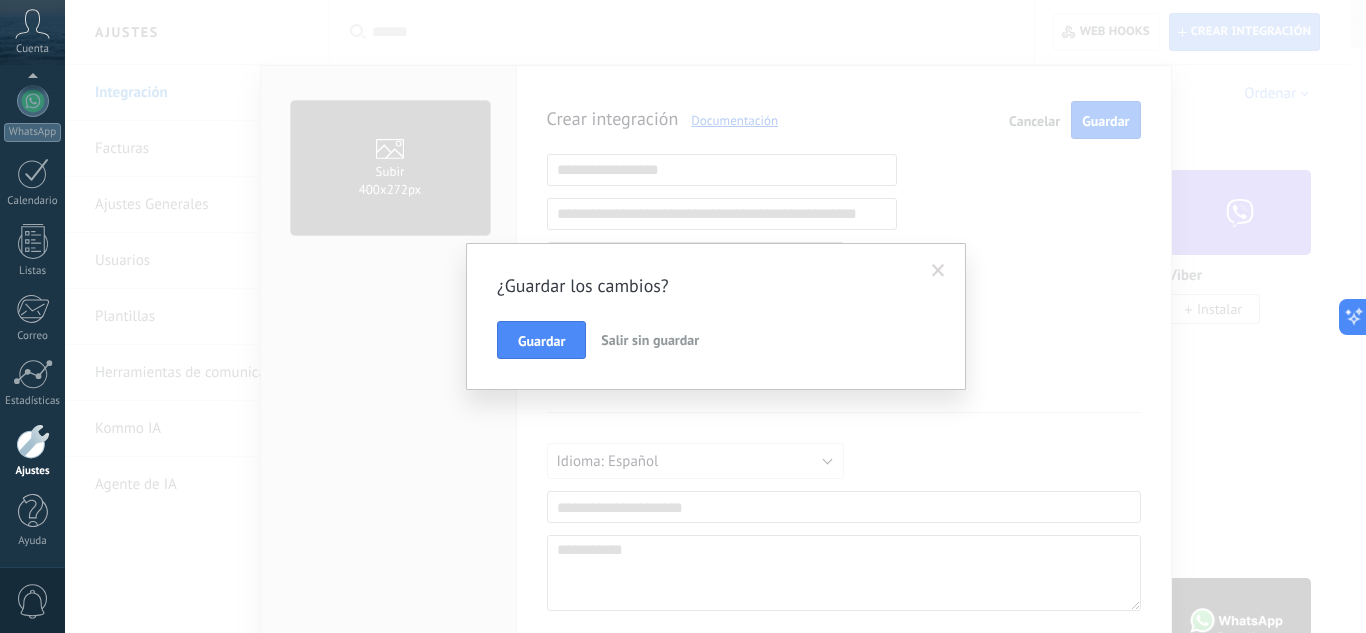 click on "Salir sin guardar" at bounding box center [650, 340] 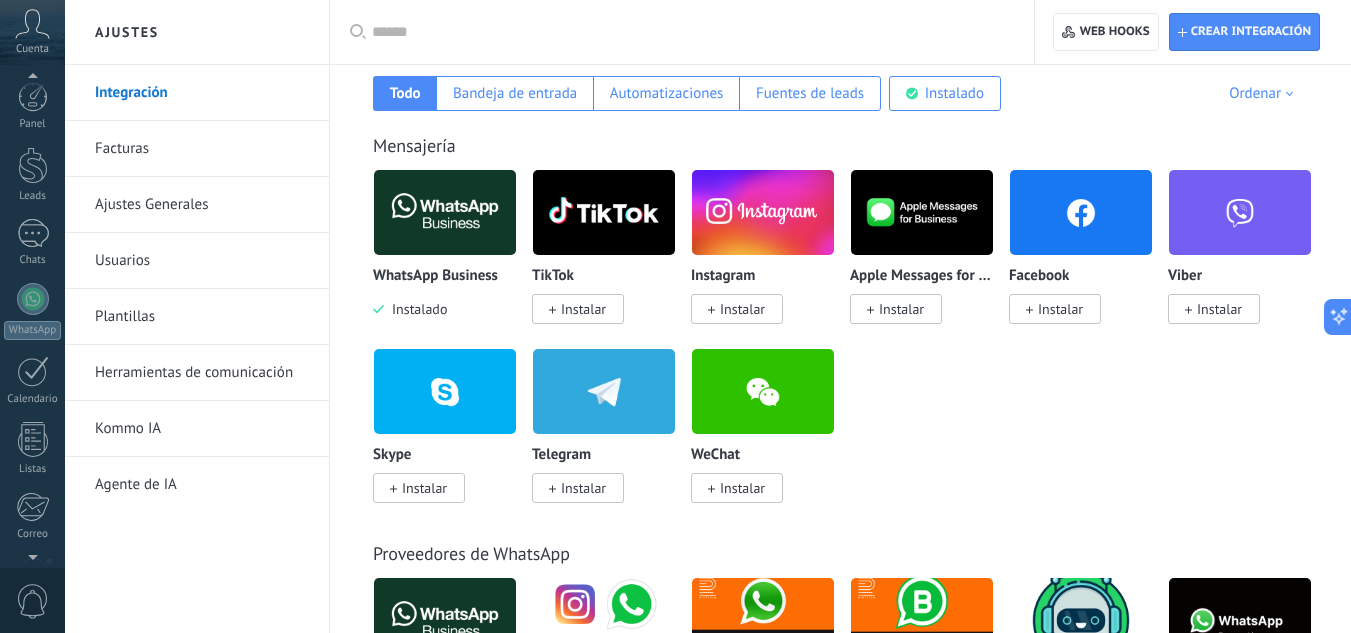 scroll, scrollTop: 0, scrollLeft: 0, axis: both 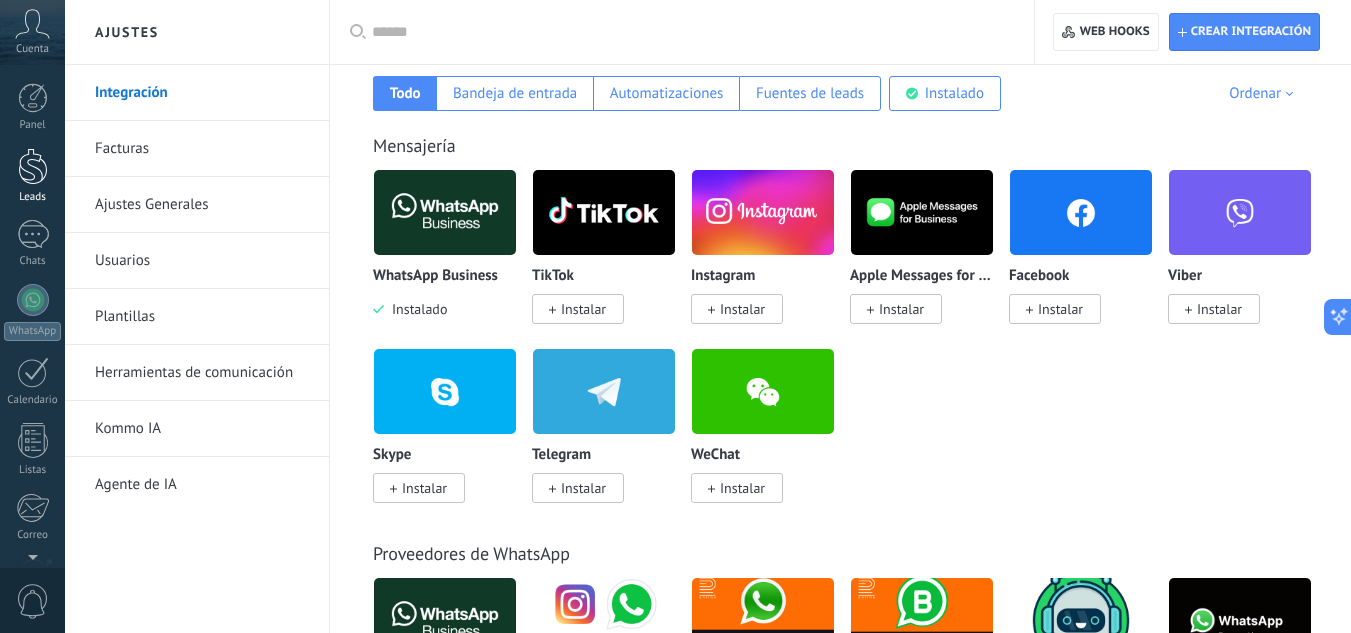 click at bounding box center [33, 166] 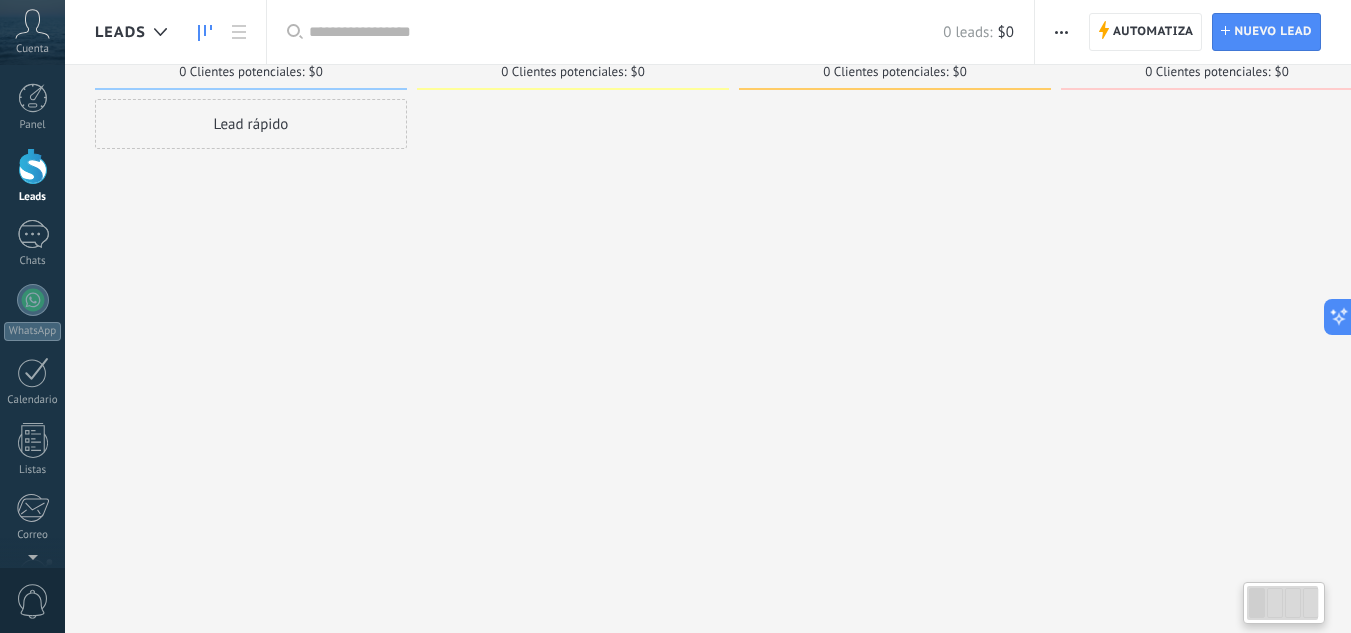 scroll, scrollTop: 0, scrollLeft: 0, axis: both 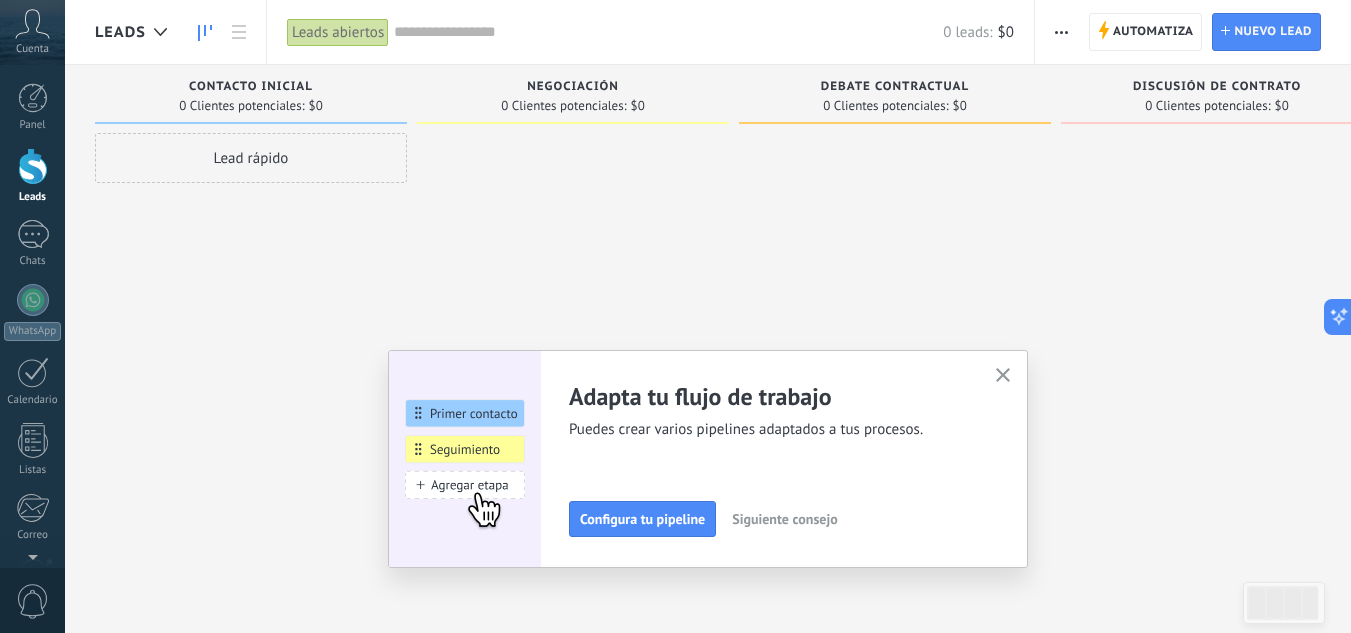 click on "Siguiente consejo" at bounding box center [784, 519] 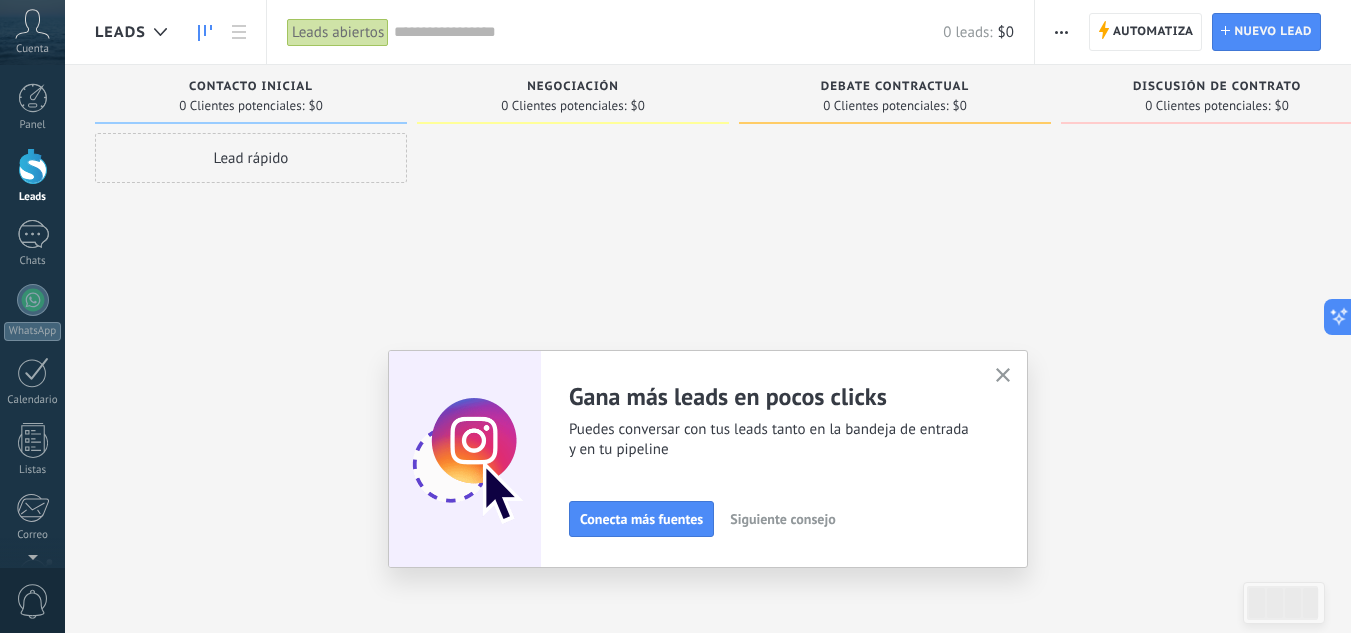 click on "Siguiente consejo" at bounding box center [782, 519] 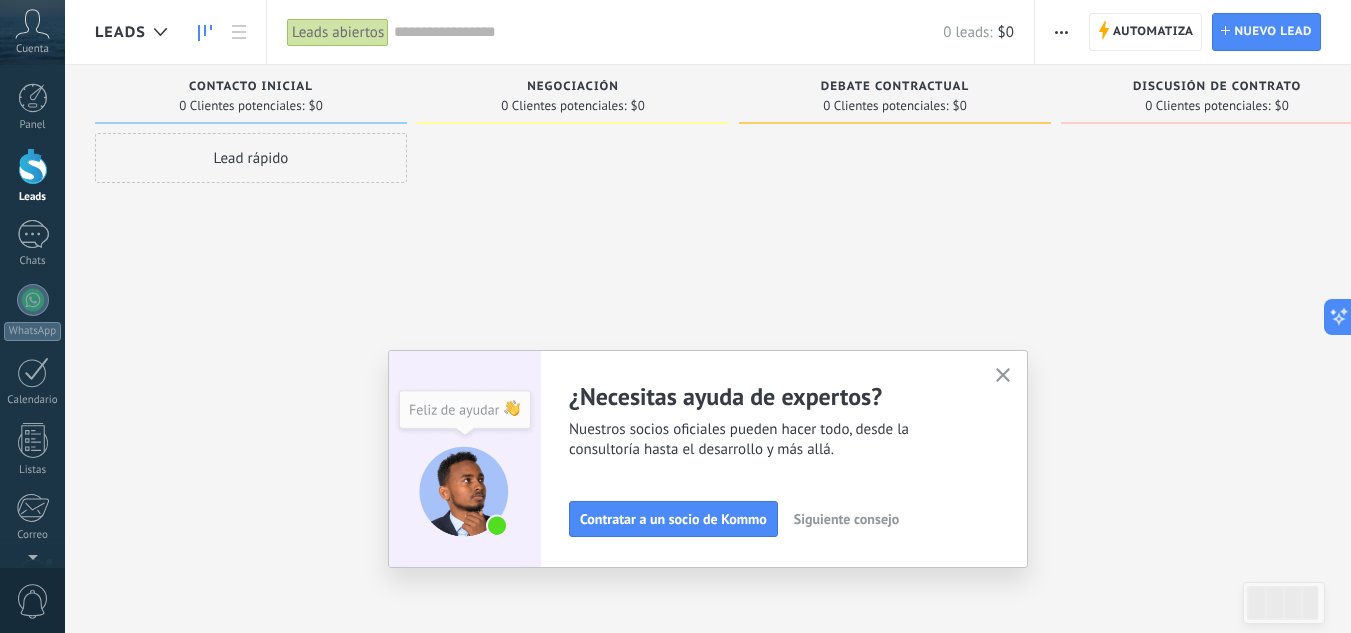 click on "Siguiente consejo" at bounding box center (846, 519) 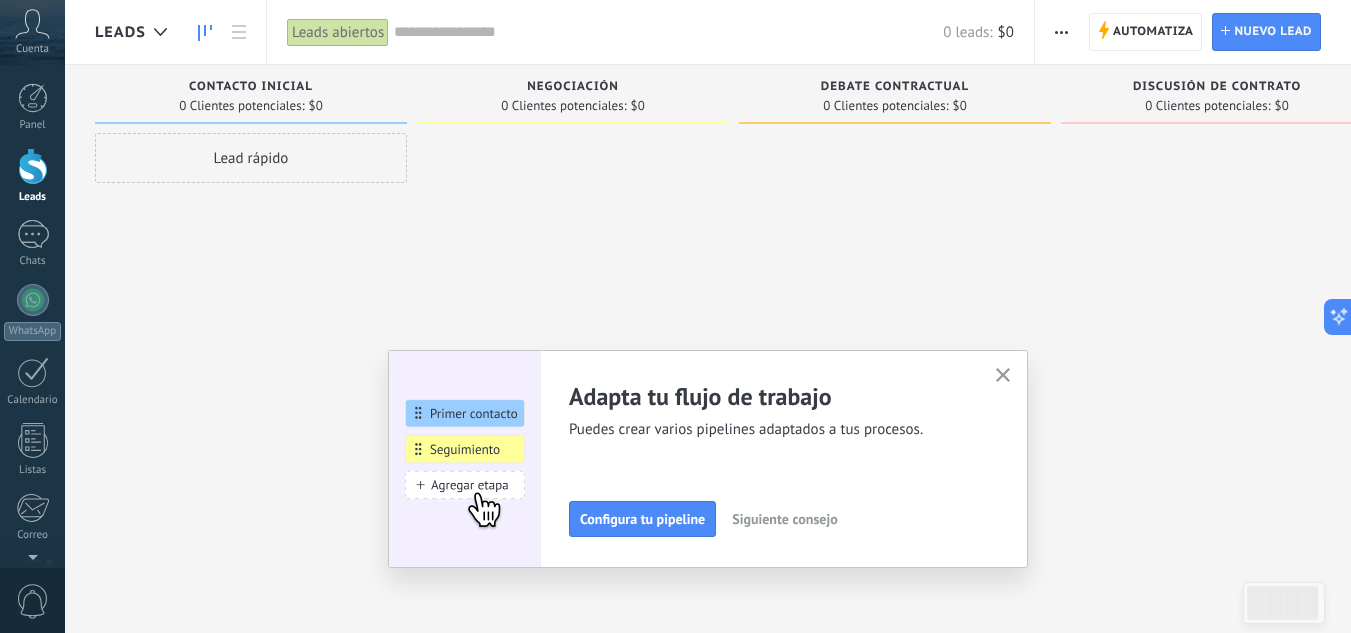 click 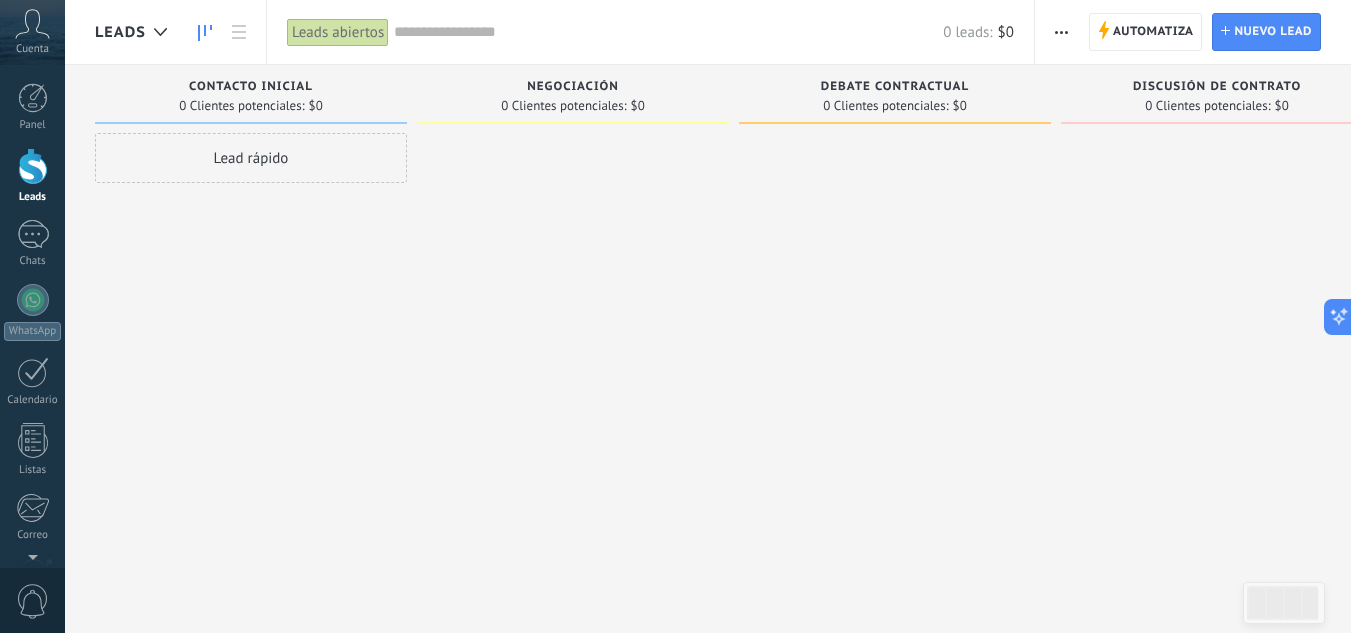click on "Lead rápido" at bounding box center [251, 158] 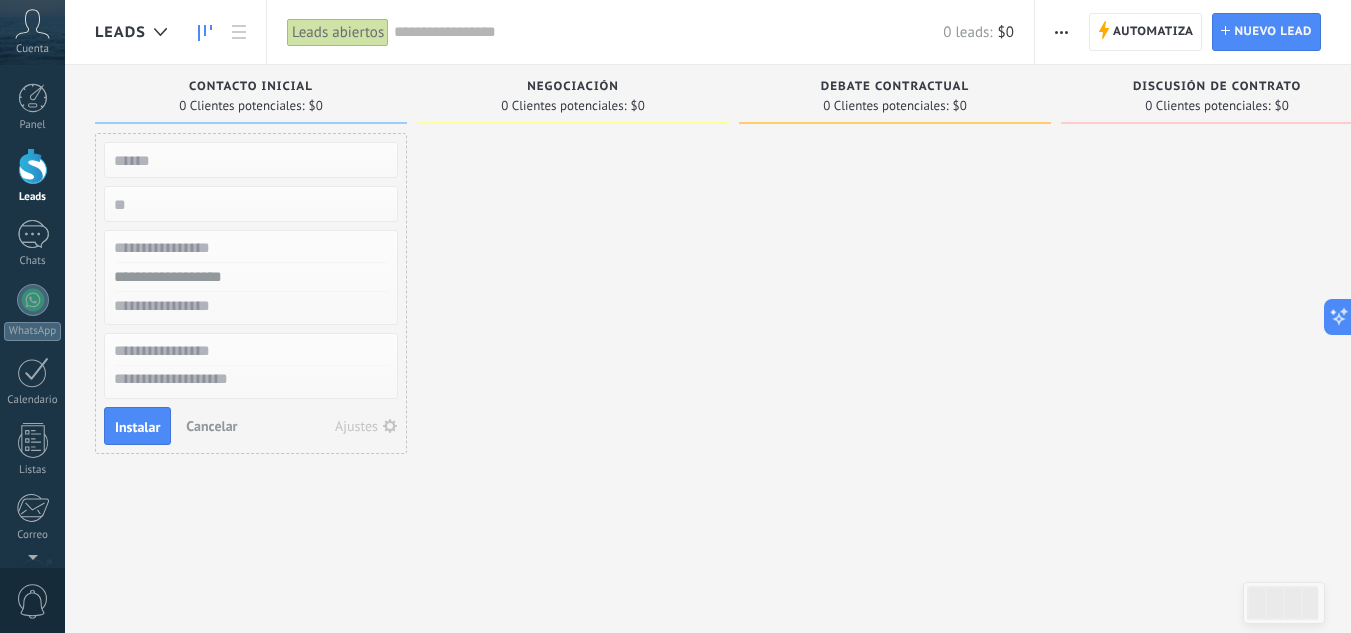 click on "Cancelar" at bounding box center [211, 426] 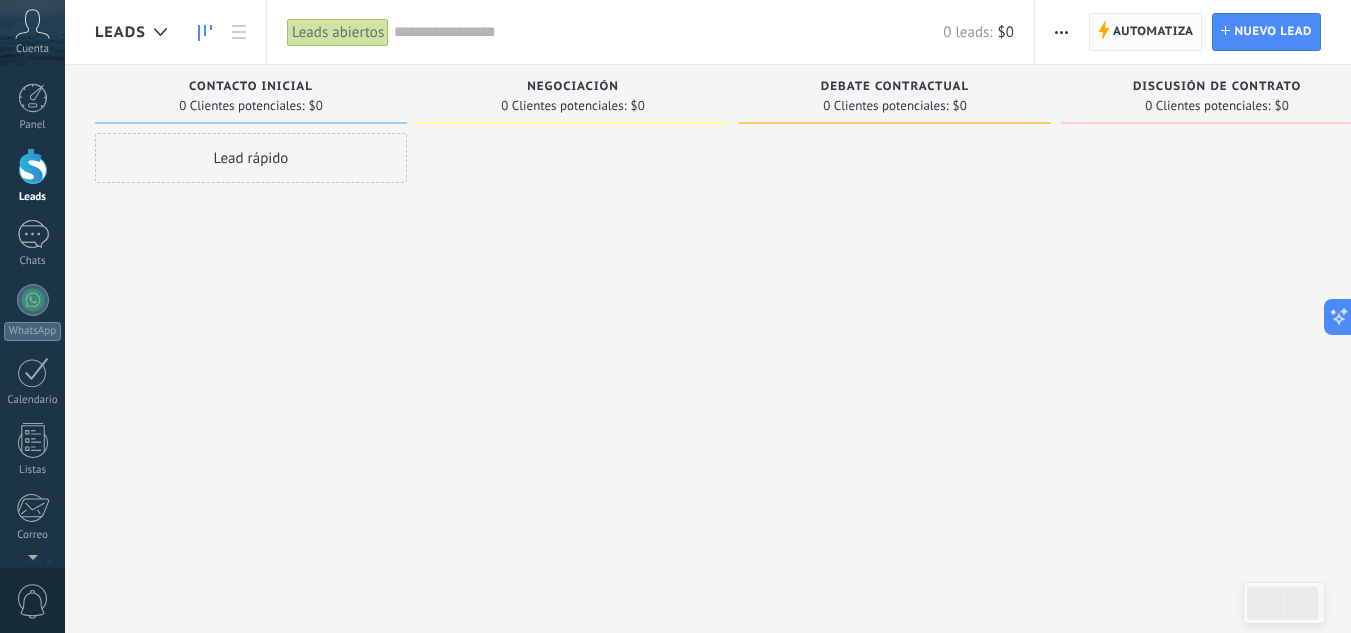 click on "Automatiza" at bounding box center [1153, 32] 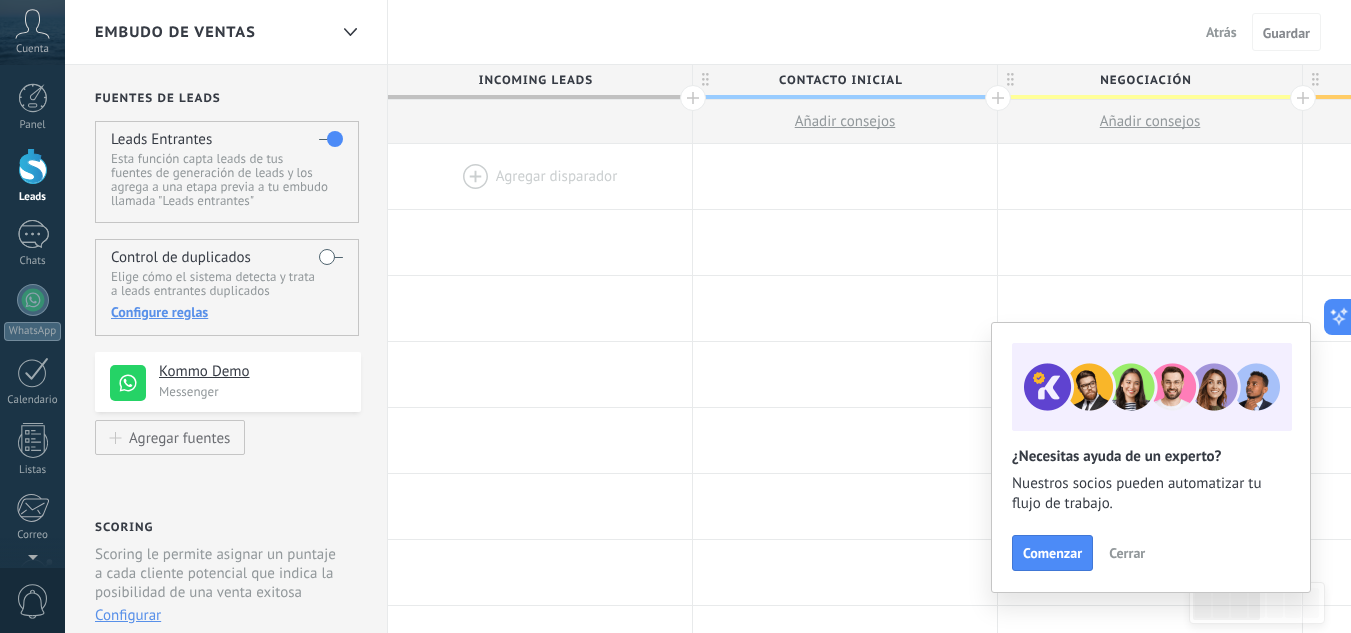 click at bounding box center (540, 176) 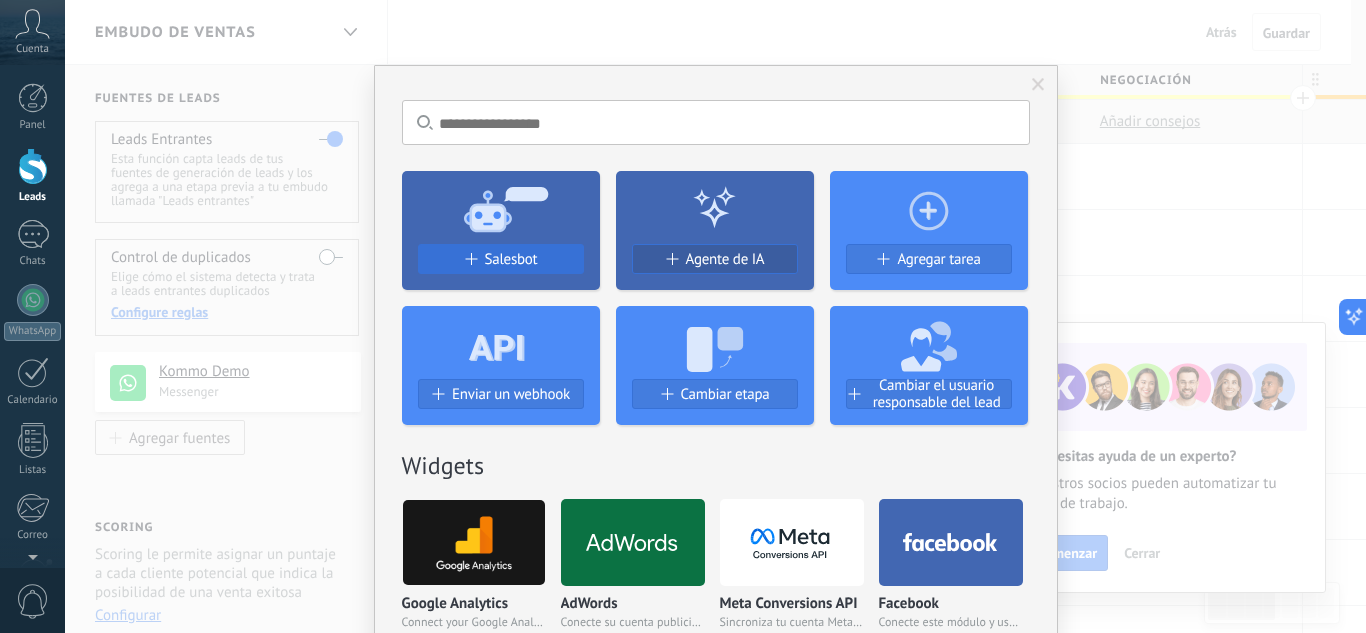 click on "Salesbot" at bounding box center [511, 259] 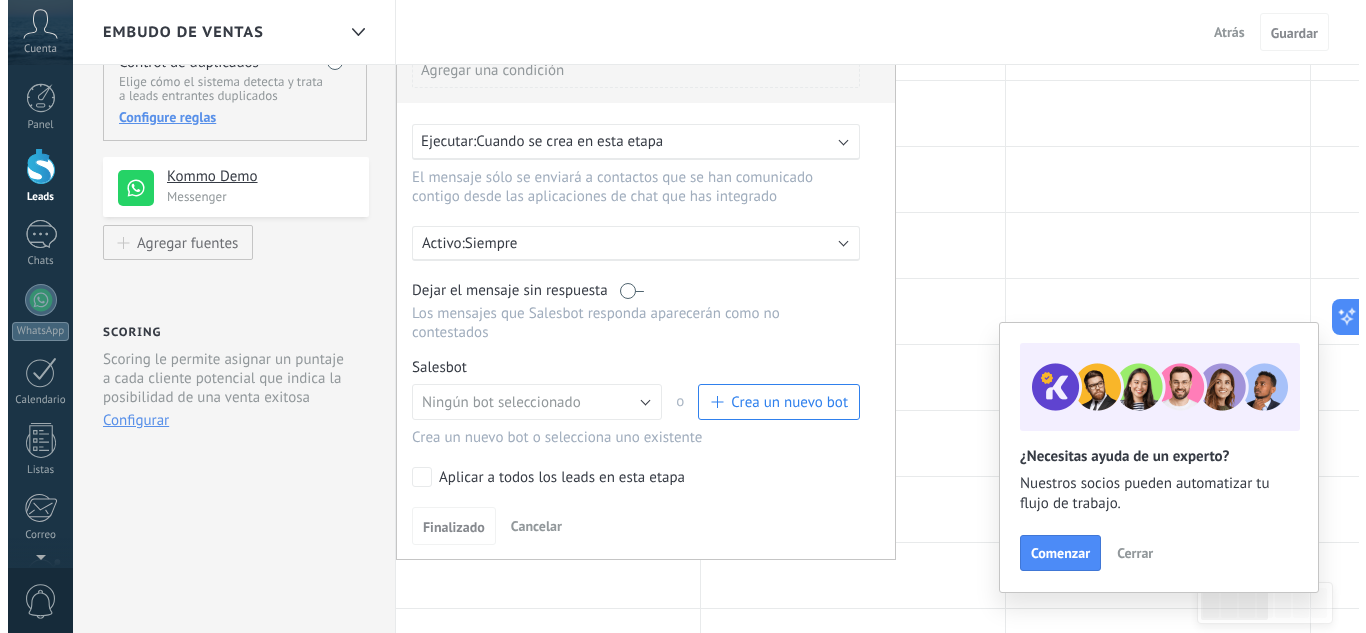 scroll, scrollTop: 196, scrollLeft: 0, axis: vertical 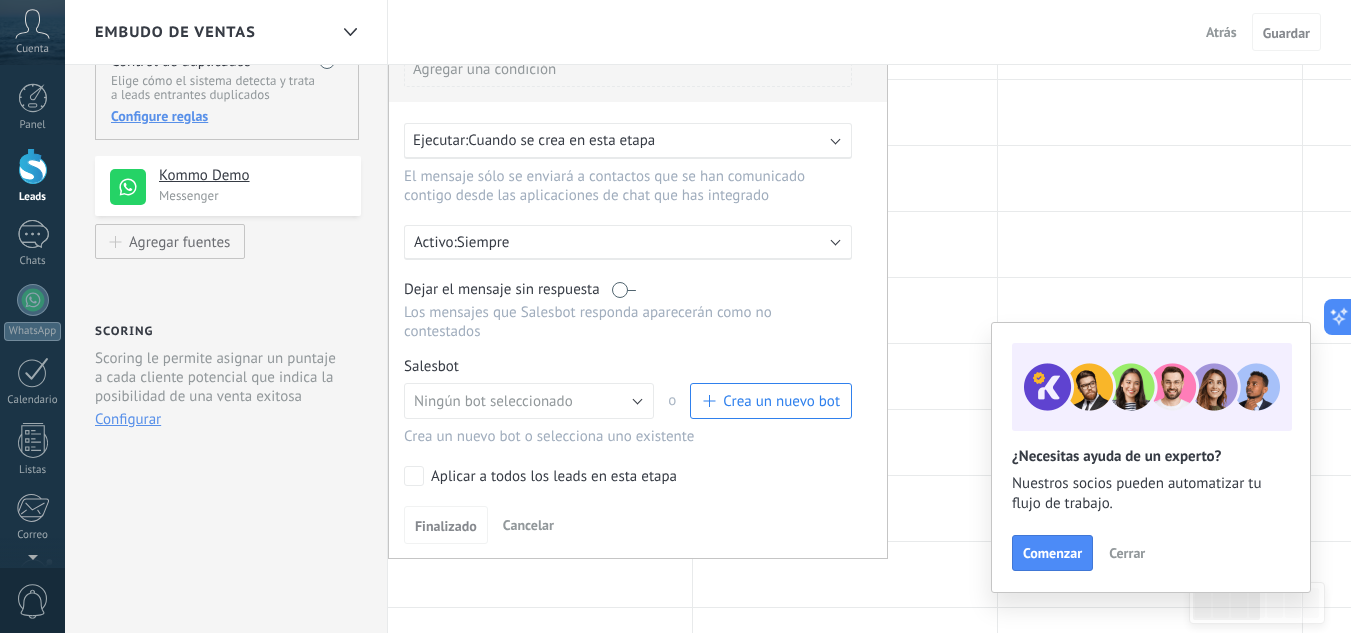 click on "Crea un nuevo bot" at bounding box center [781, 401] 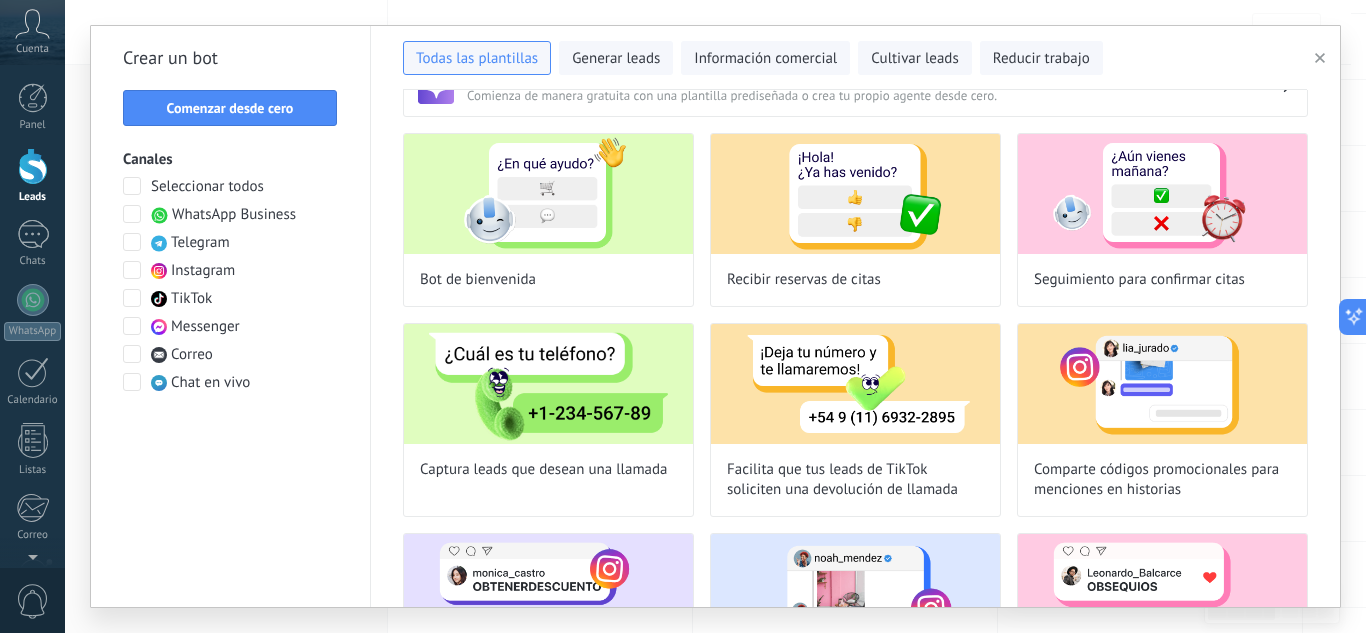 scroll, scrollTop: 54, scrollLeft: 0, axis: vertical 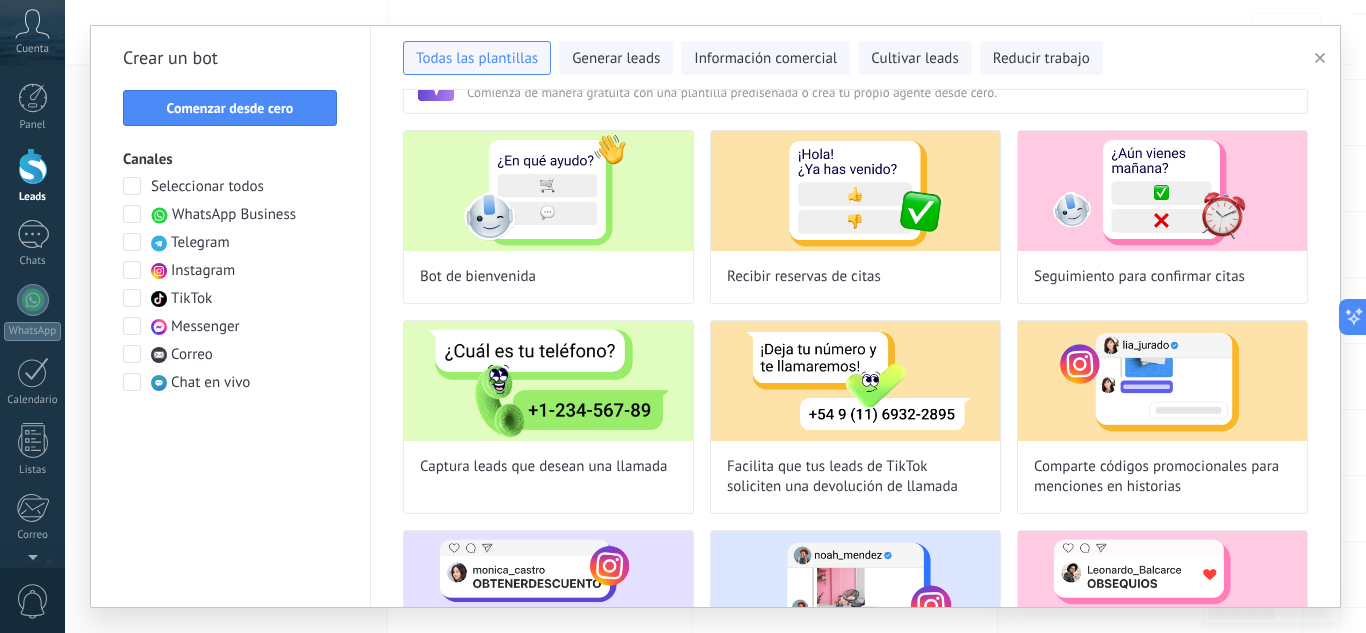 click at bounding box center (132, 214) 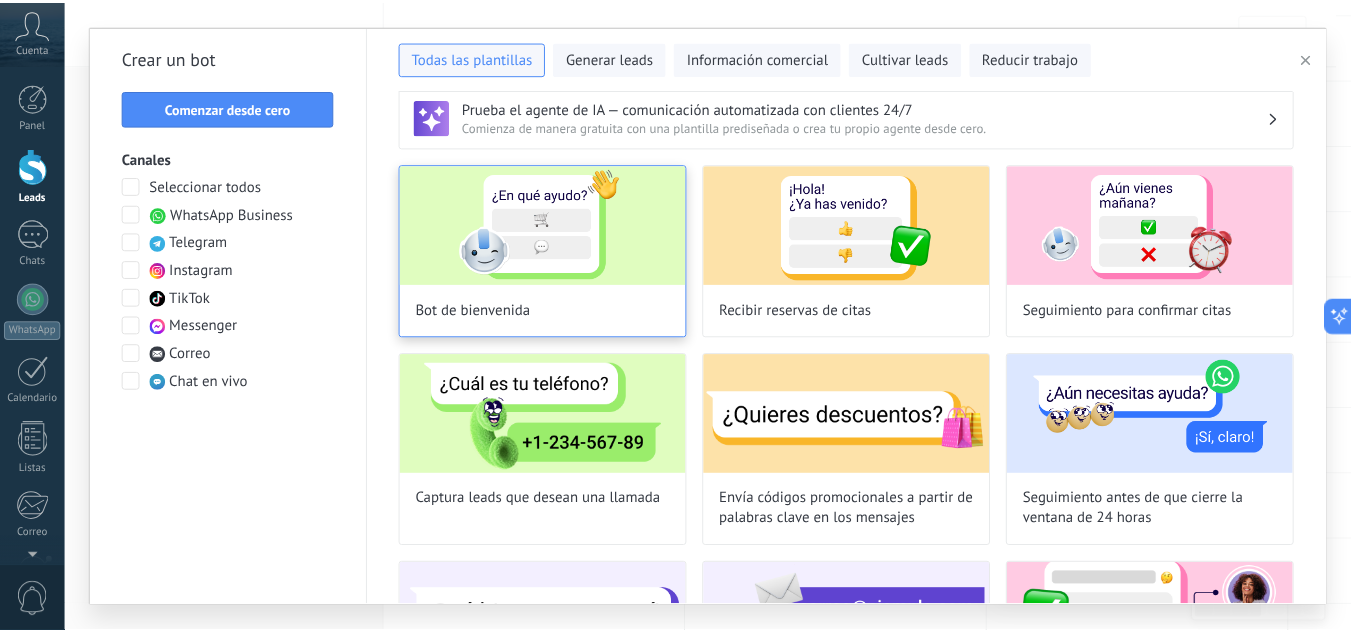 scroll, scrollTop: 0, scrollLeft: 0, axis: both 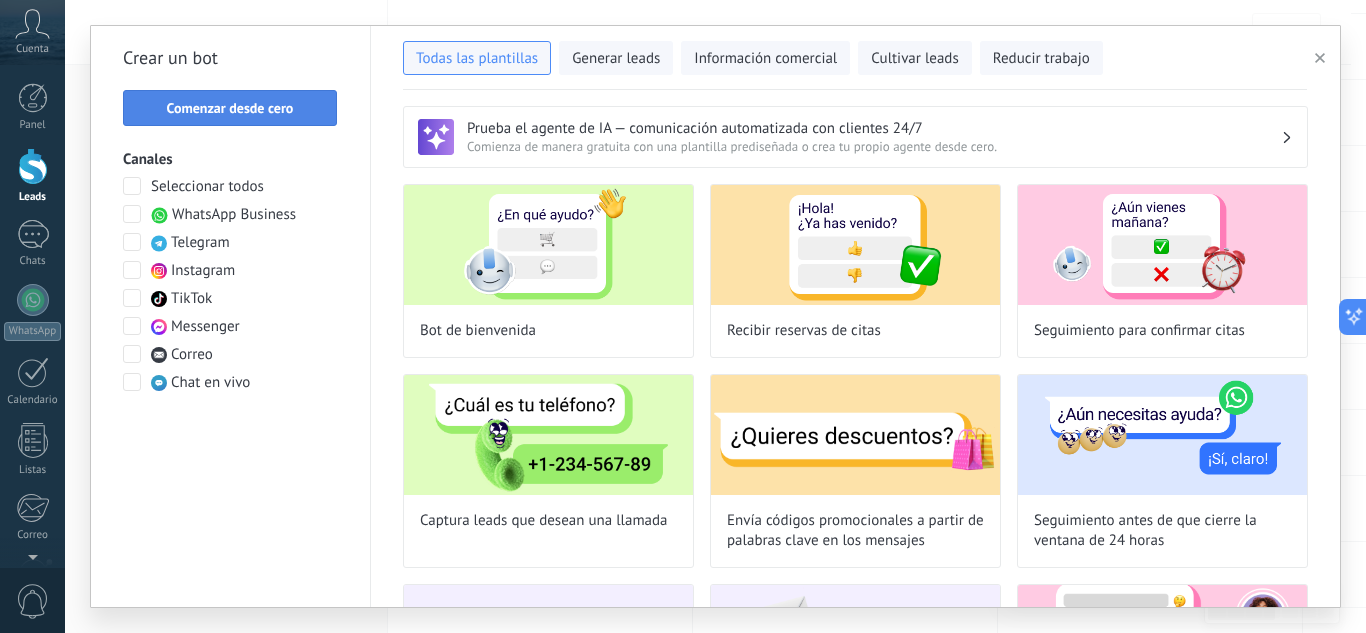 click on "Comenzar desde cero" at bounding box center [230, 108] 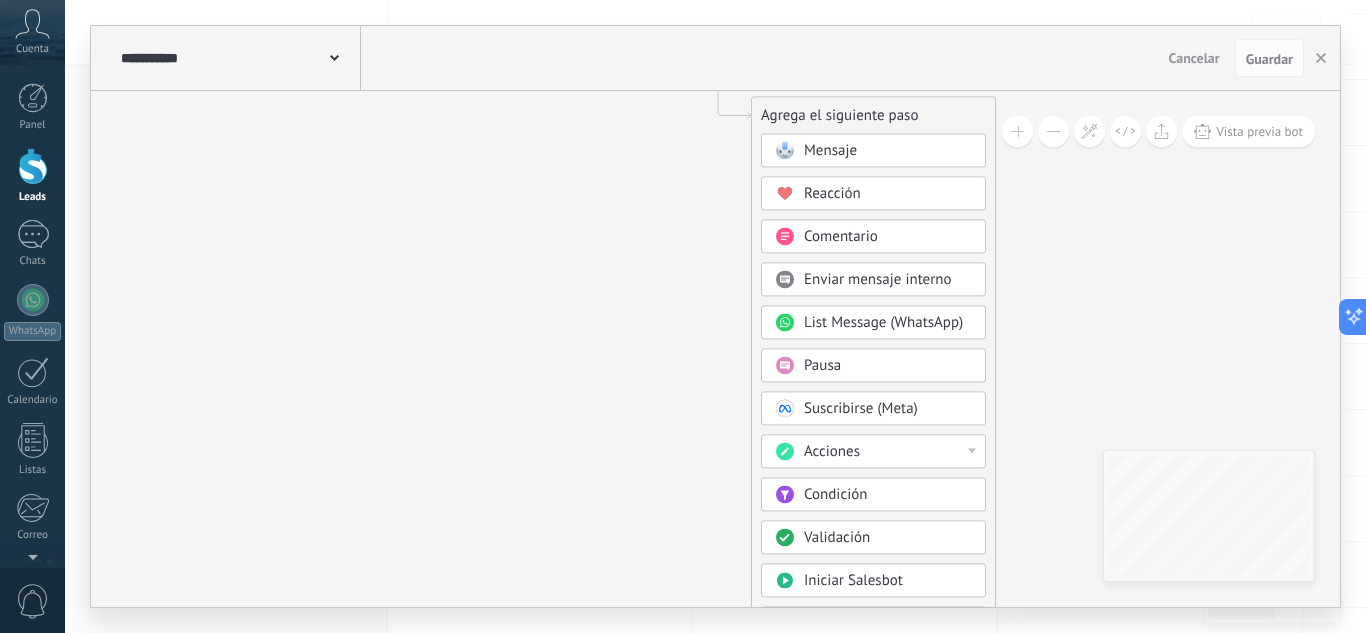 click on "Cancelar Guardar" at bounding box center (1238, 58) 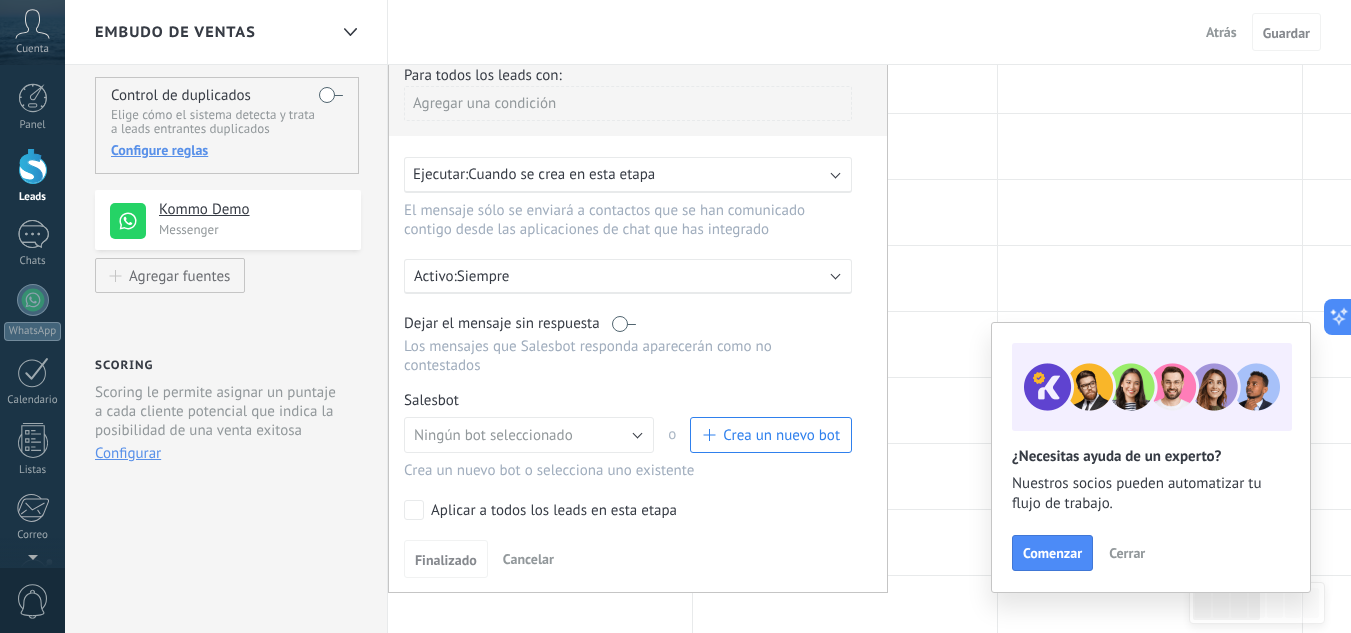 scroll, scrollTop: 170, scrollLeft: 0, axis: vertical 